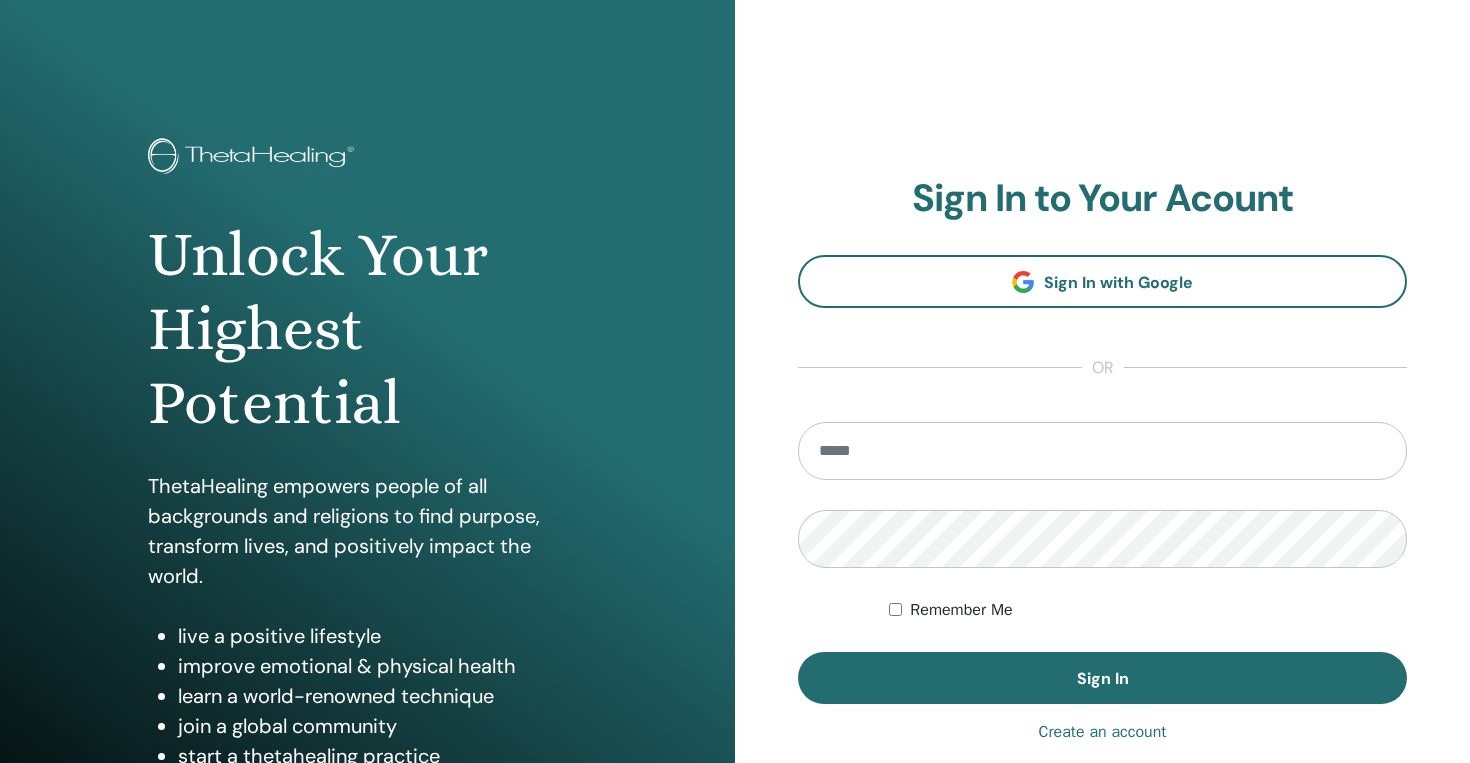 scroll, scrollTop: 0, scrollLeft: 0, axis: both 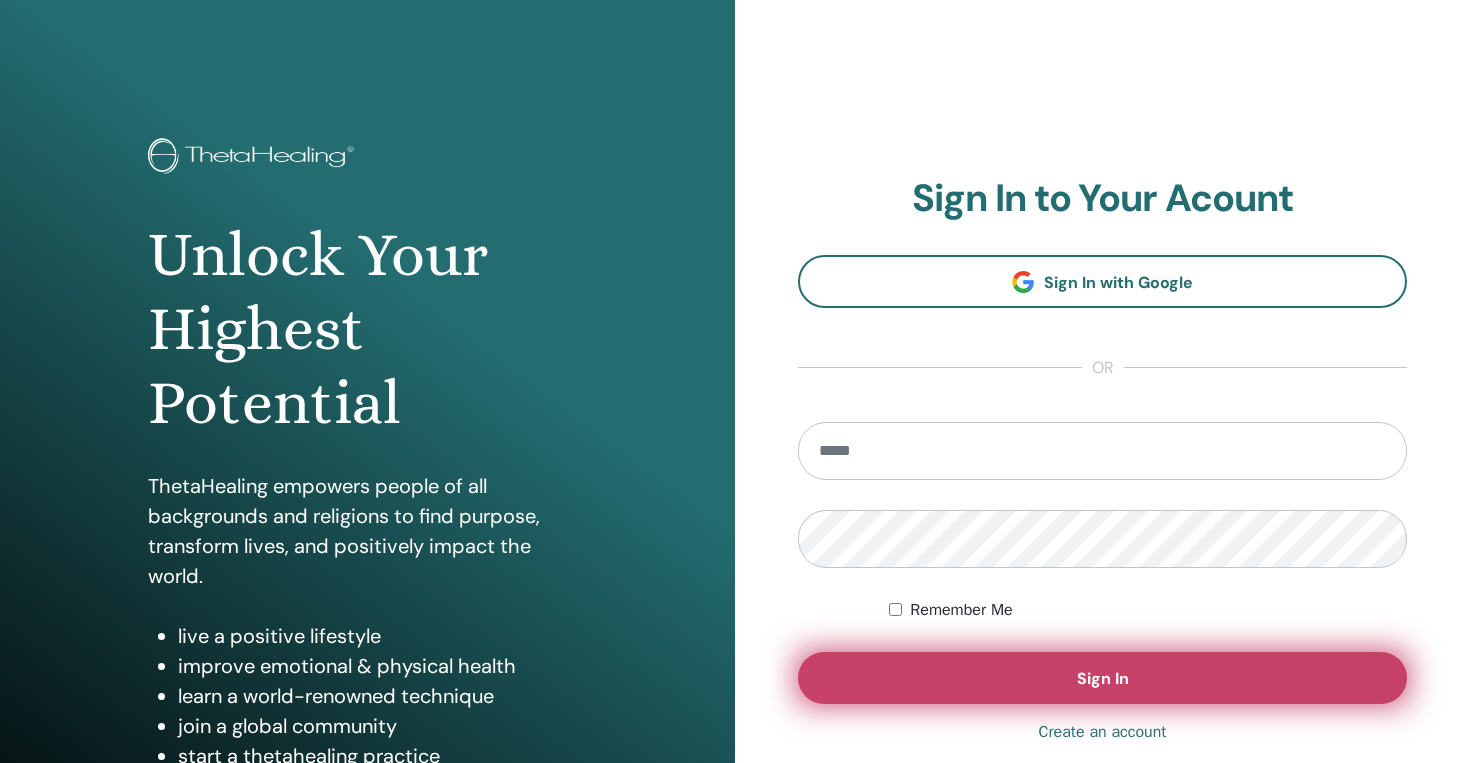 type on "**********" 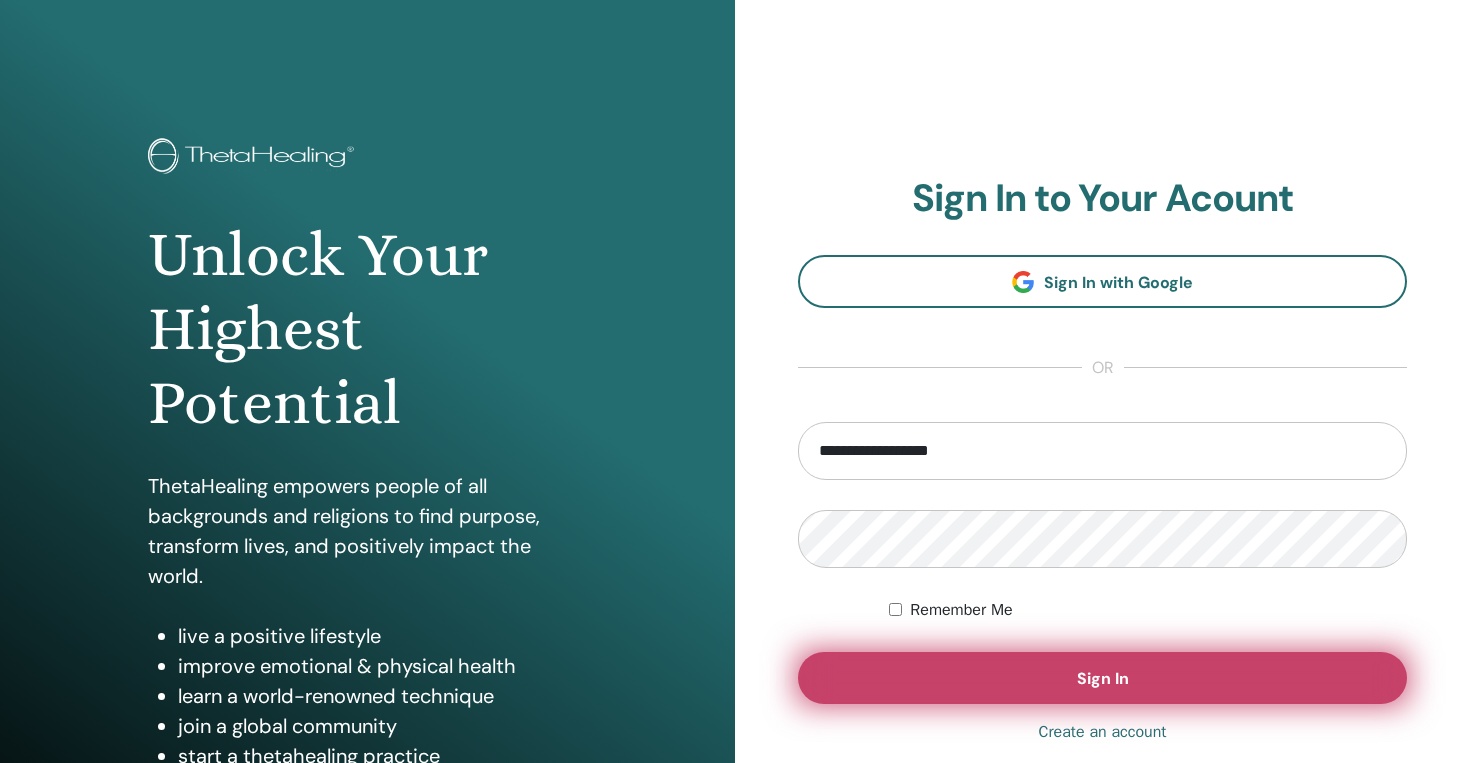 click on "Sign In" at bounding box center [1102, 678] 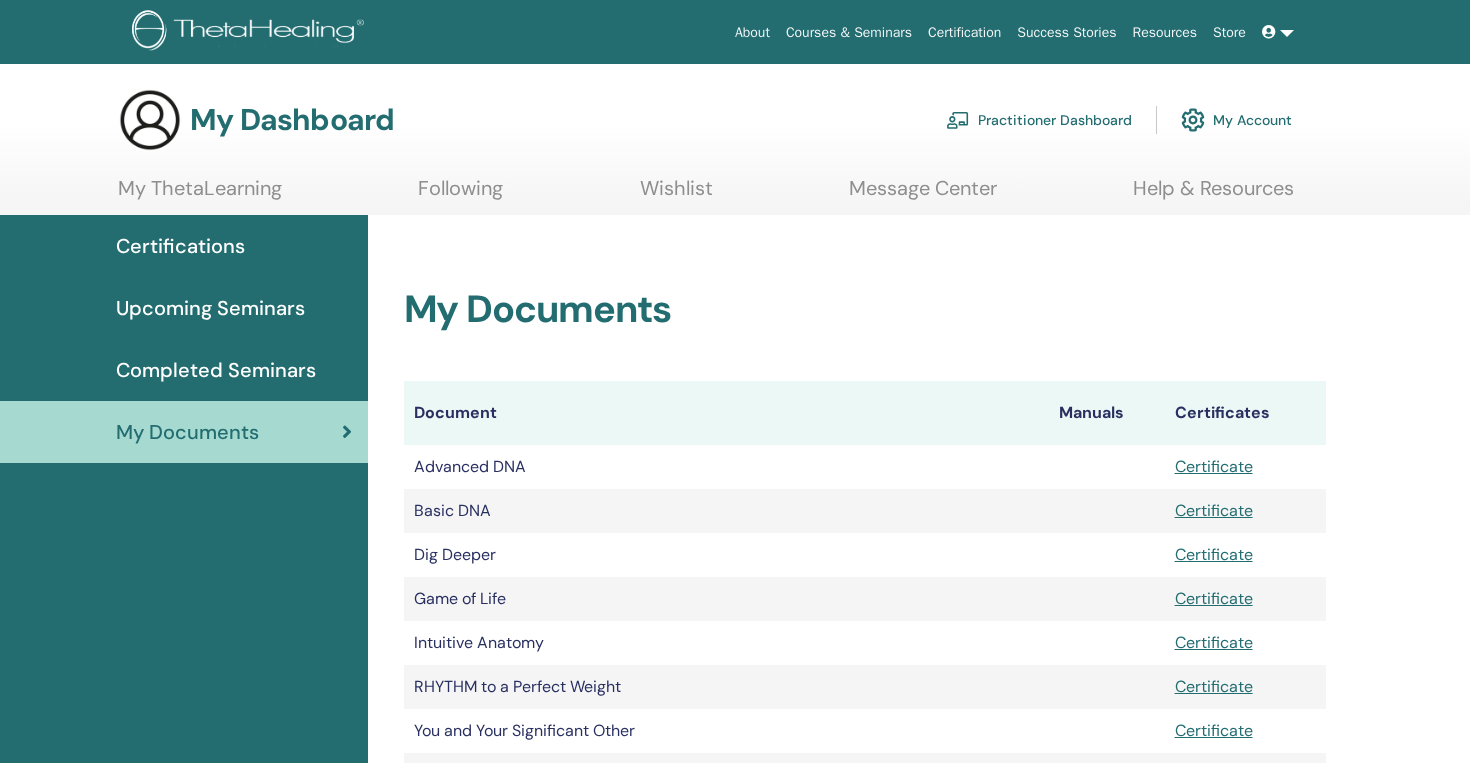 scroll, scrollTop: 0, scrollLeft: 0, axis: both 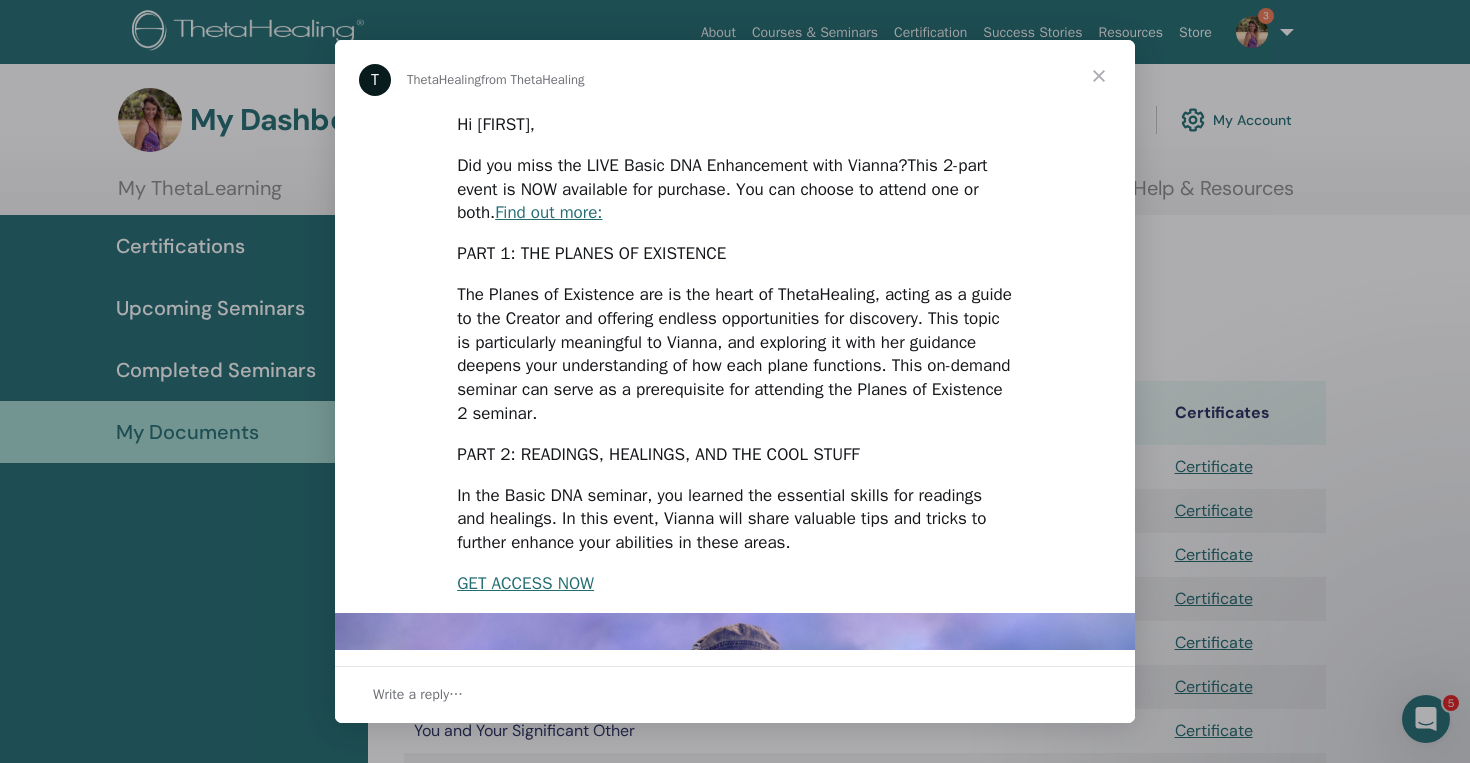click at bounding box center (1099, 76) 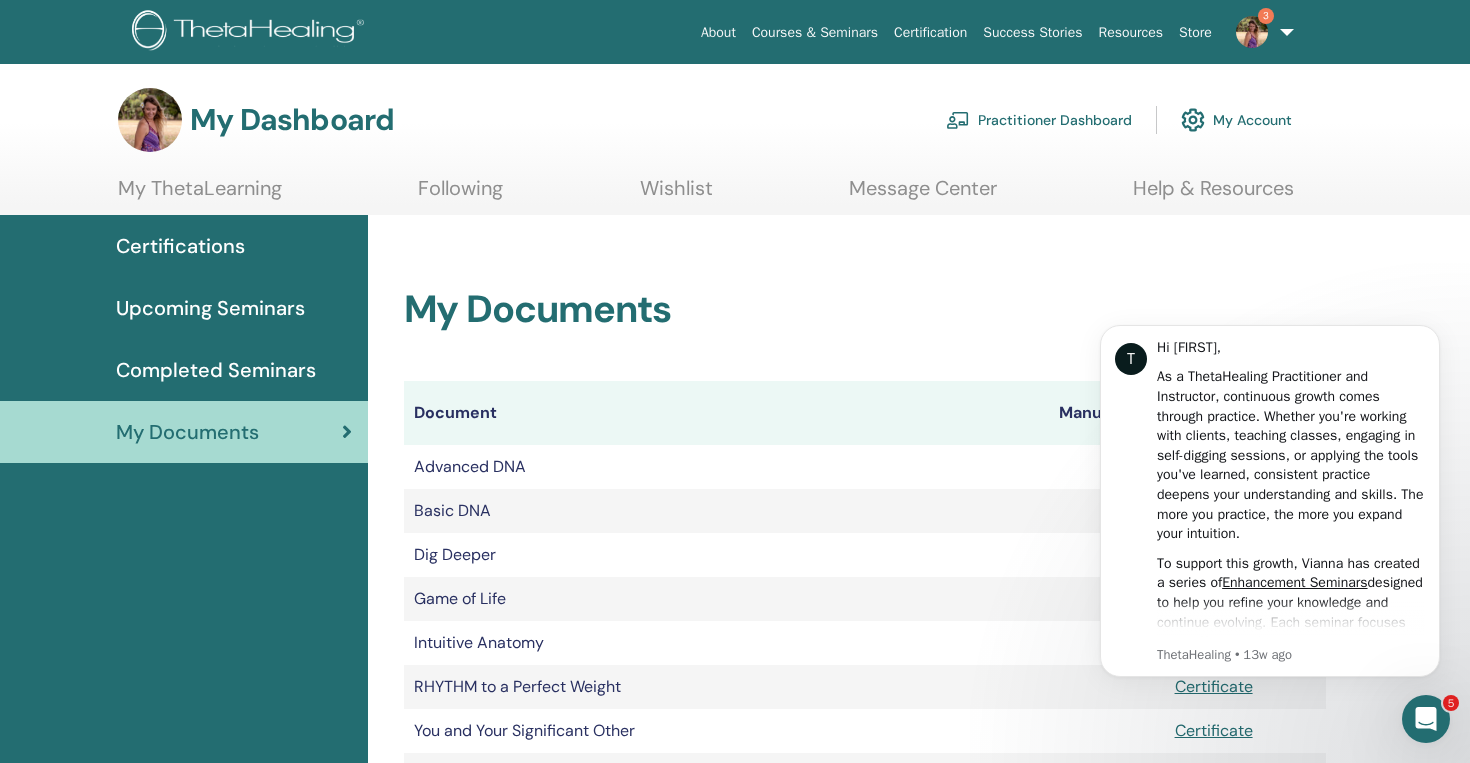 scroll, scrollTop: 0, scrollLeft: 0, axis: both 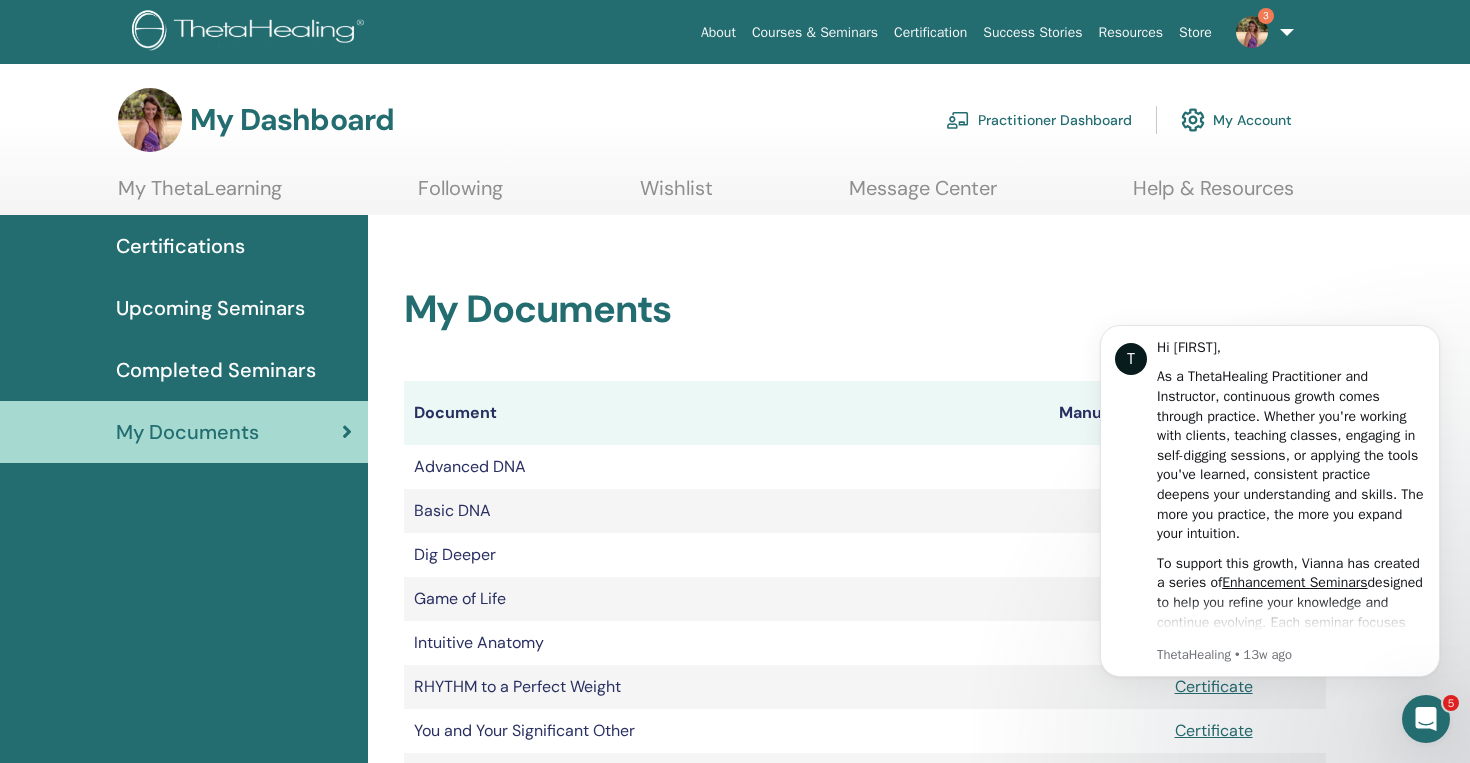 click on "Upcoming Seminars" at bounding box center [210, 308] 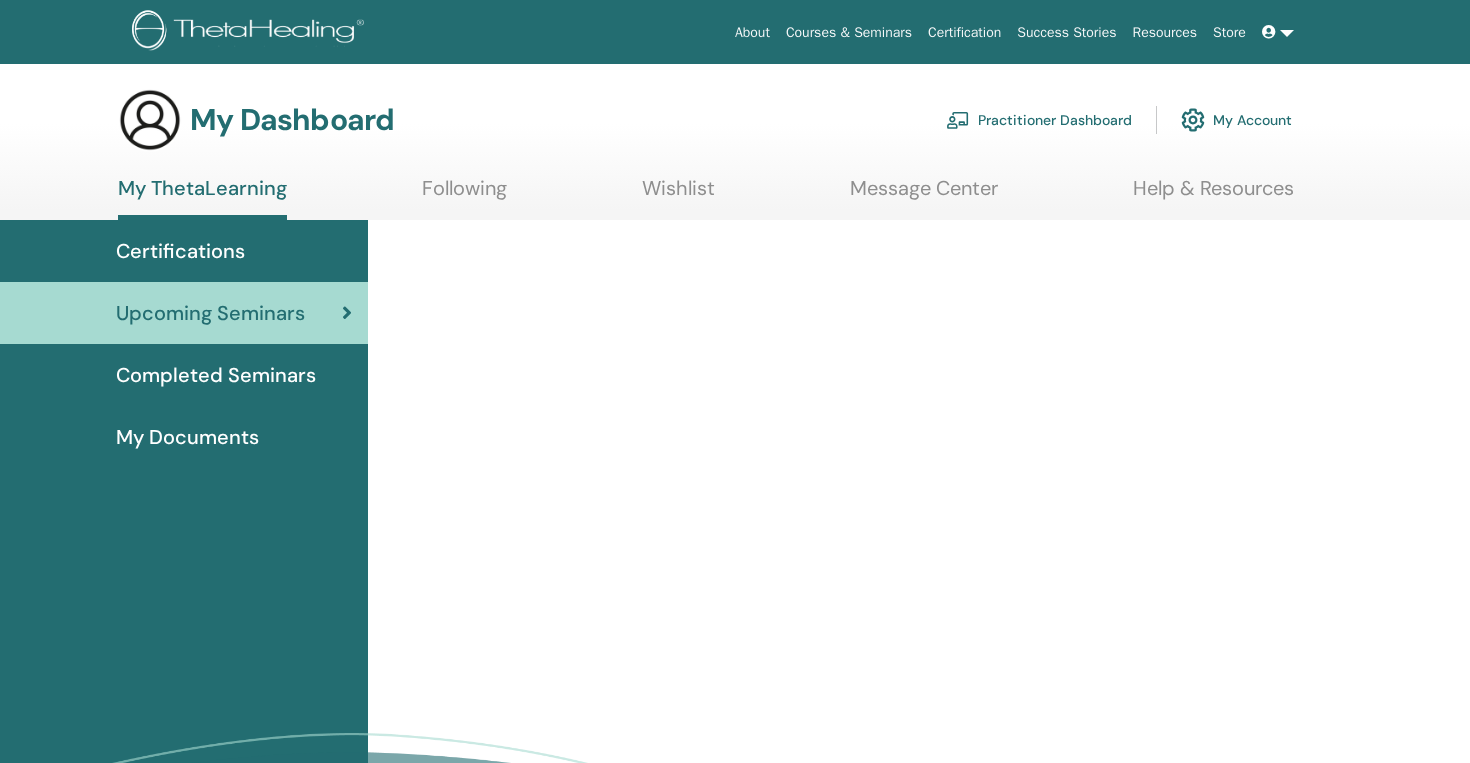 scroll, scrollTop: 0, scrollLeft: 0, axis: both 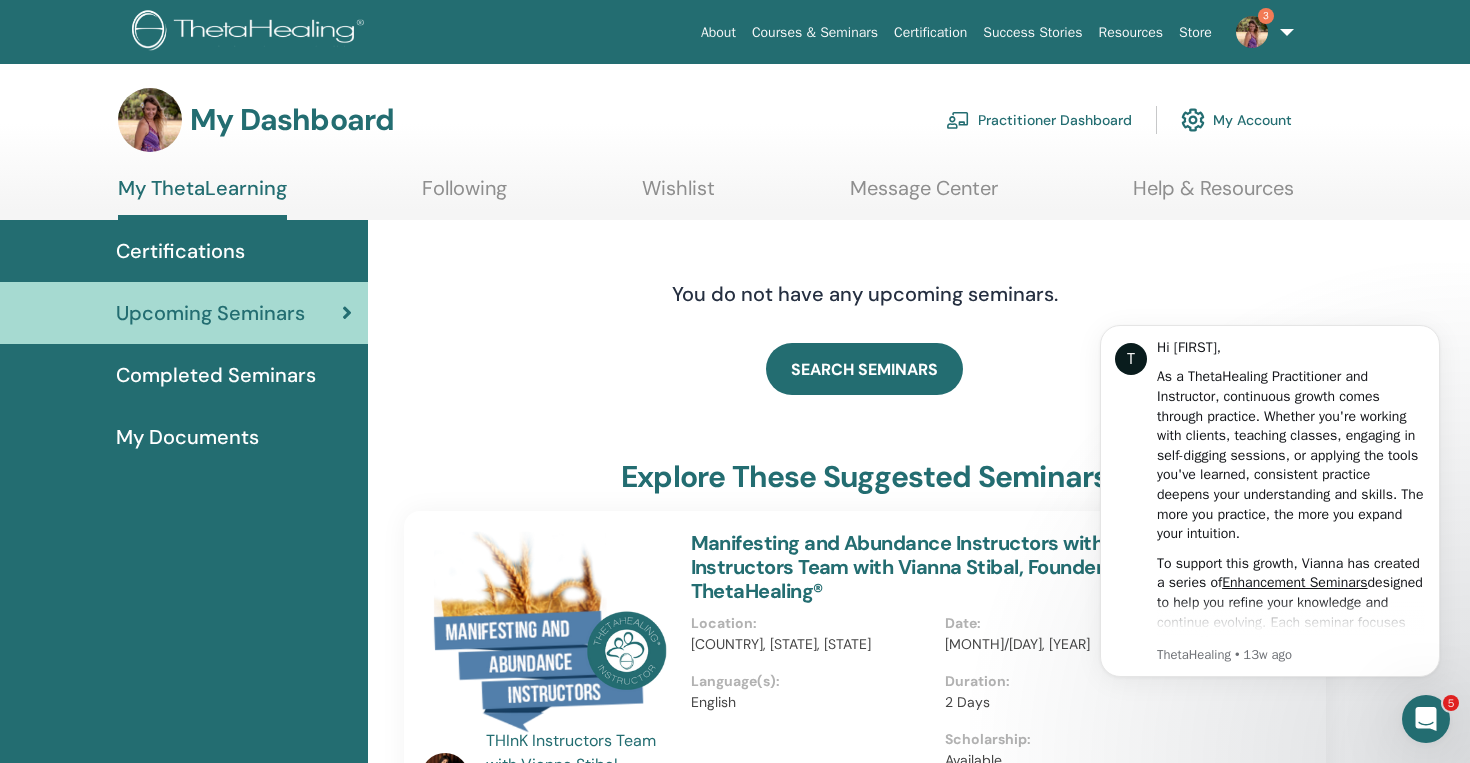 click on "My Account" at bounding box center (1236, 120) 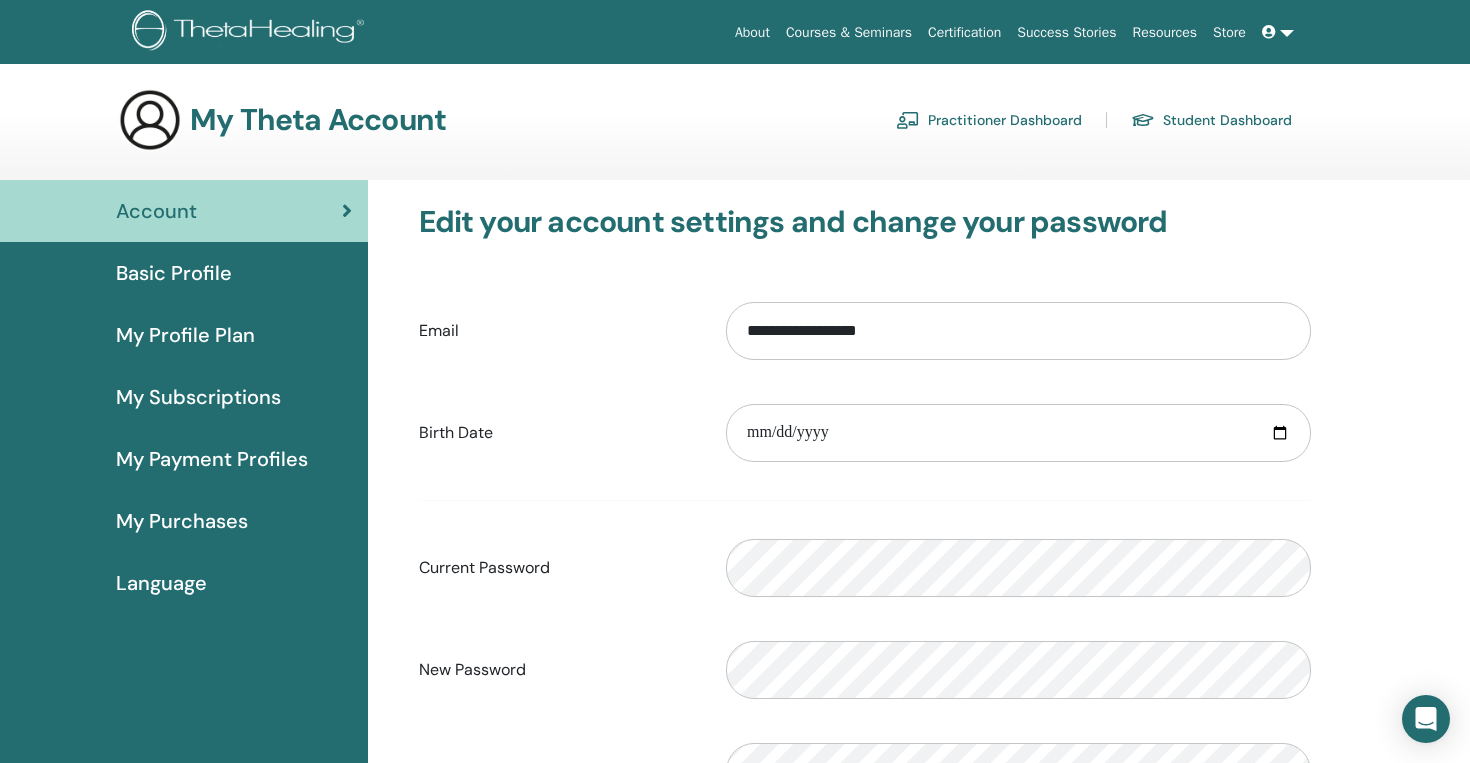 scroll, scrollTop: 0, scrollLeft: 0, axis: both 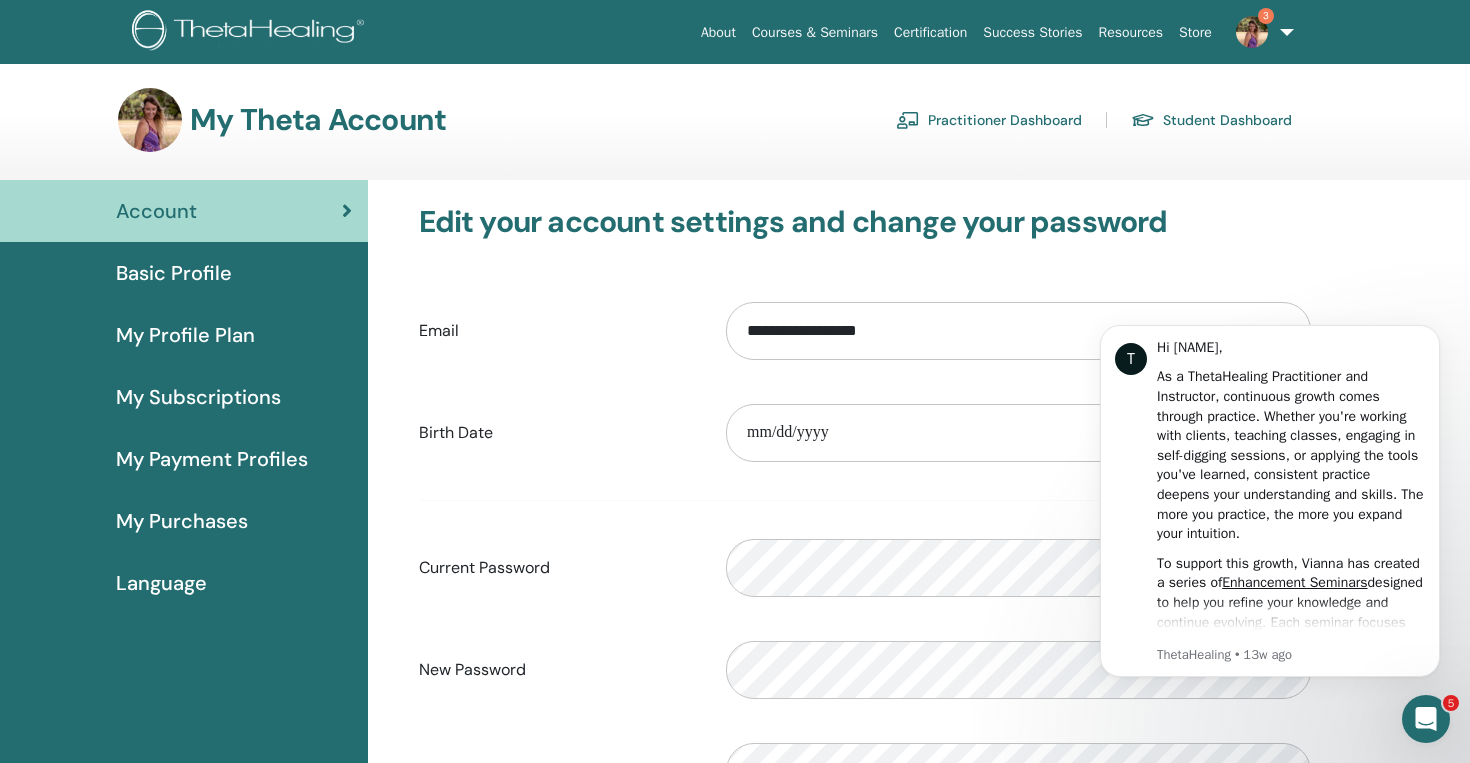click at bounding box center [1252, 32] 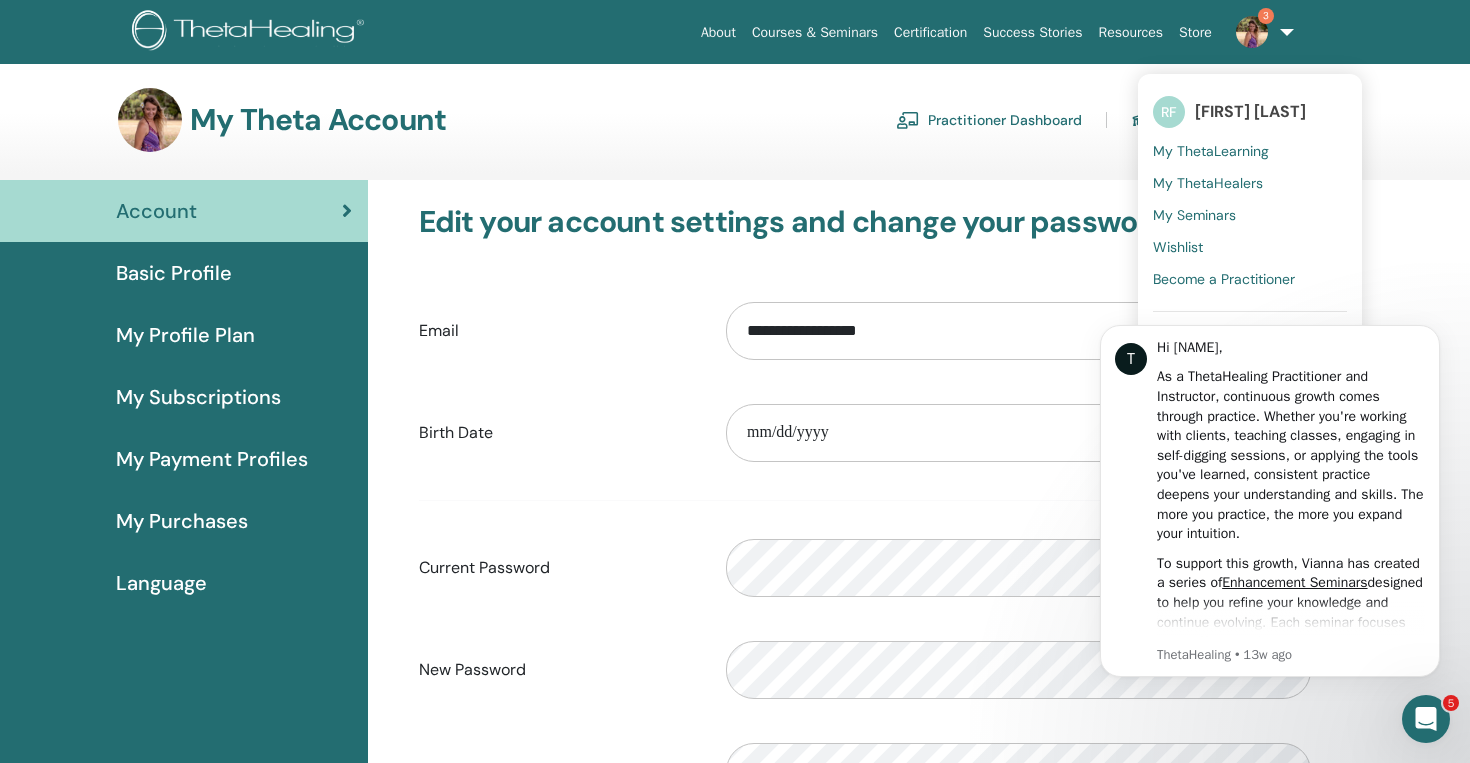 click on "My ThetaLearning" at bounding box center [1211, 151] 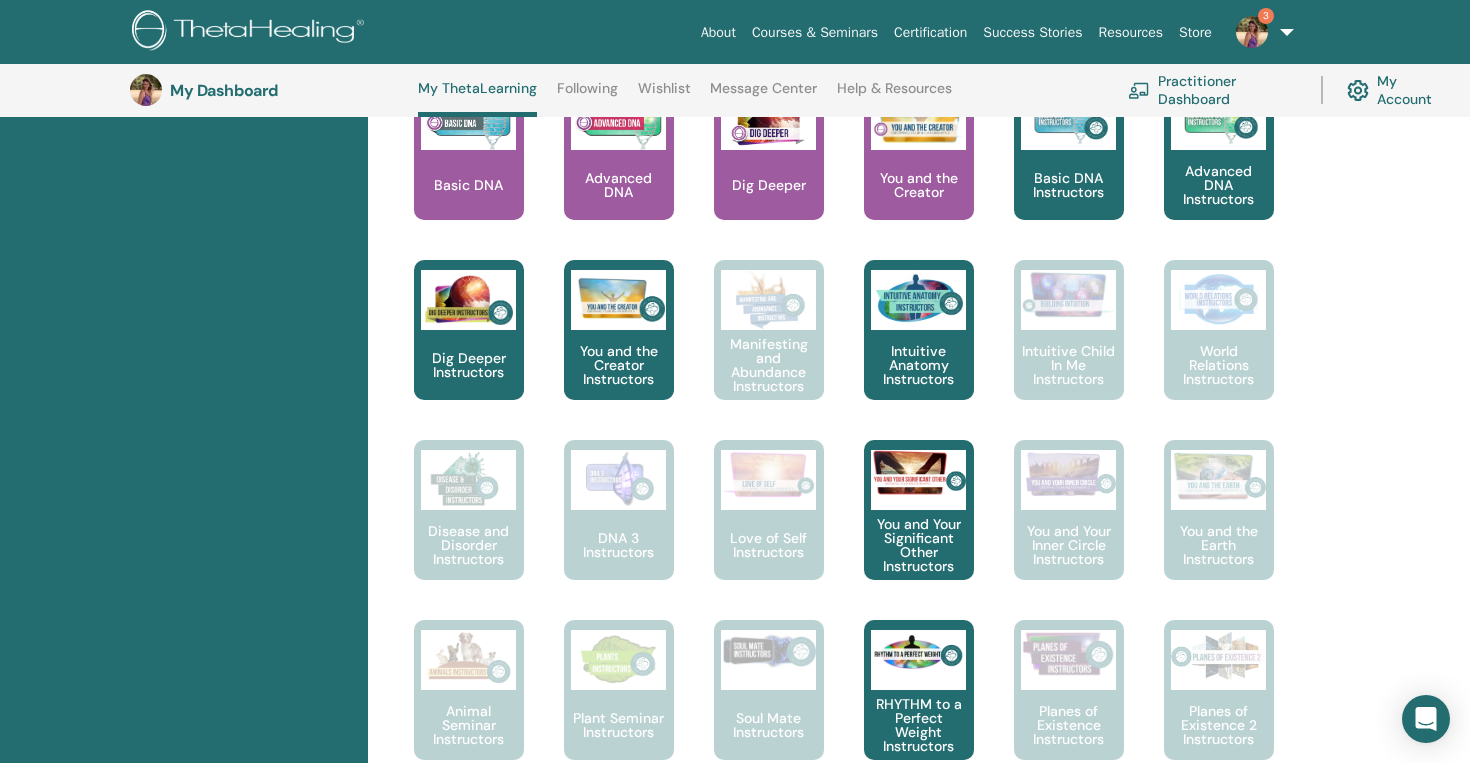 scroll, scrollTop: 884, scrollLeft: 0, axis: vertical 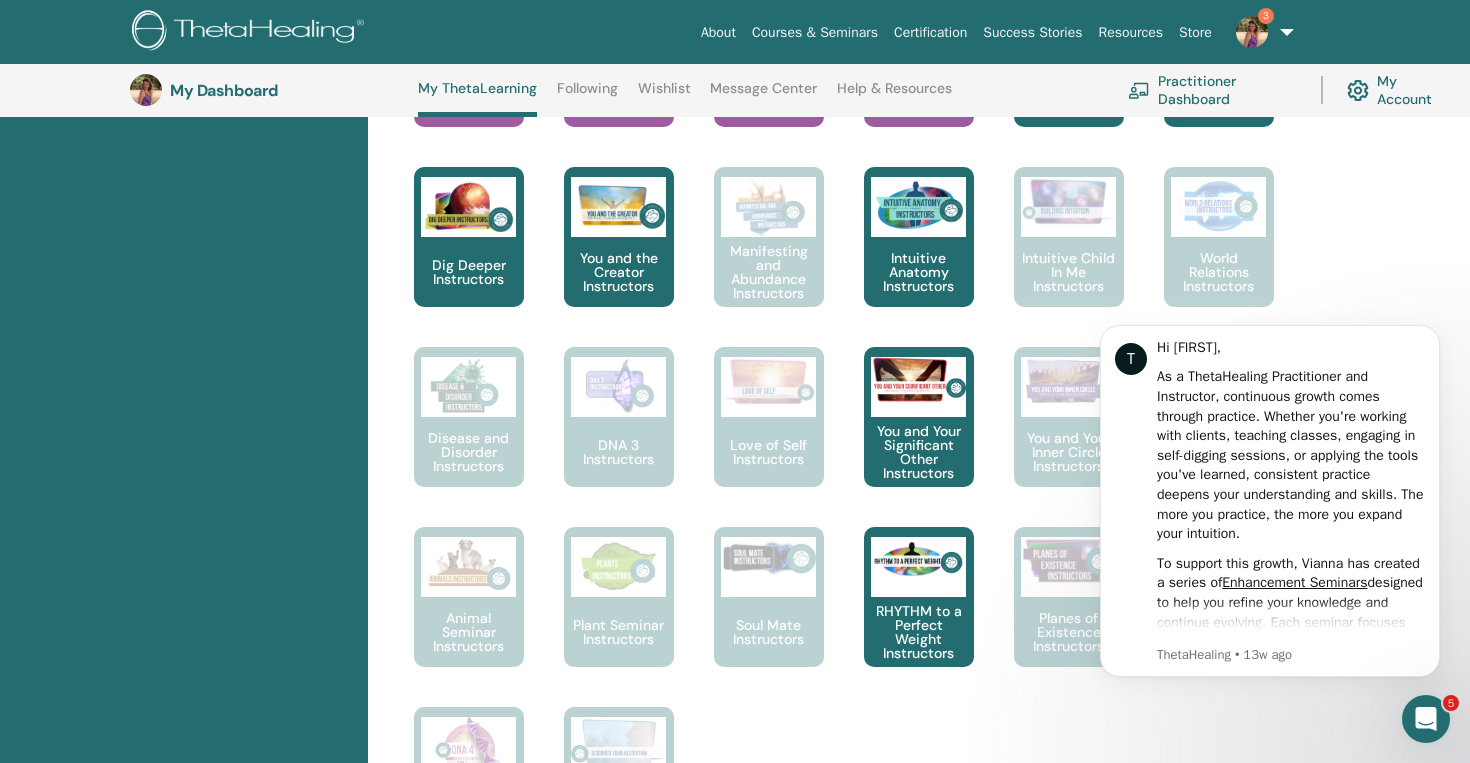 click on "This is where your ThetaHealing journey begins. This is the first seminar to take to become a Certified Practitioner...
Basic DNA
is the seminar to take after completing Basic DNA. Go more in depth into the technique, learn how to harness the tools you have learned and become more confident with your abilities." at bounding box center [850, 437] 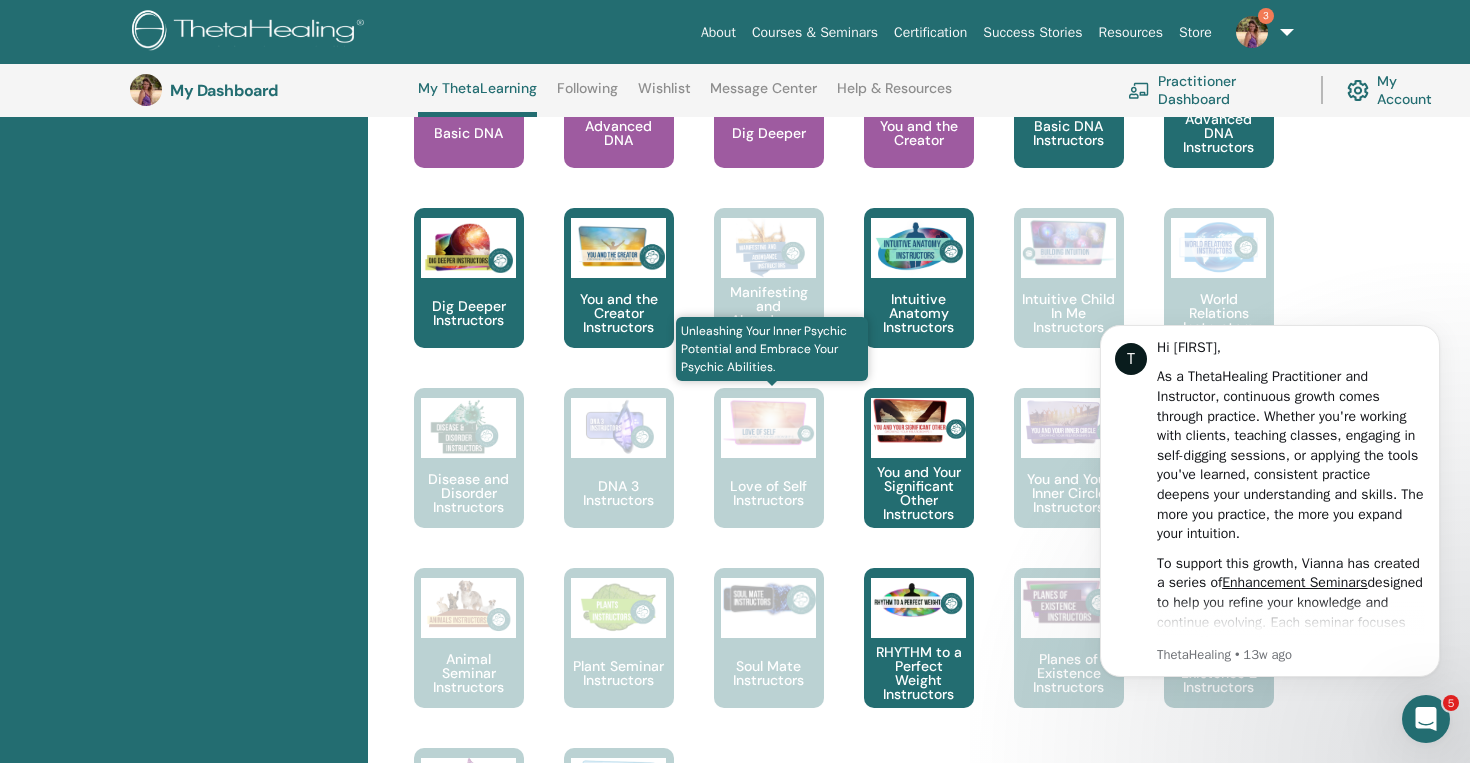 scroll, scrollTop: 936, scrollLeft: 0, axis: vertical 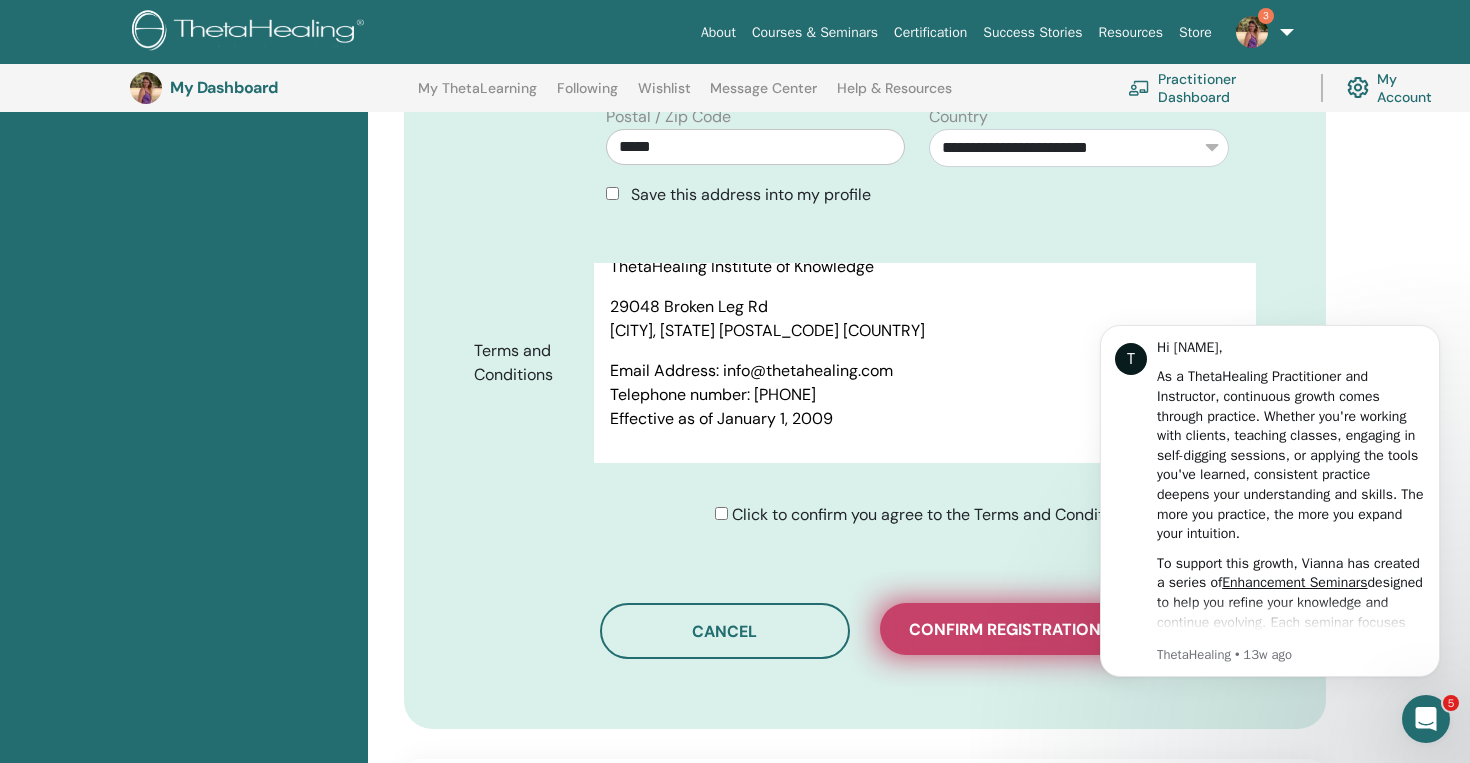 click on "Confirm registration" at bounding box center [1005, 629] 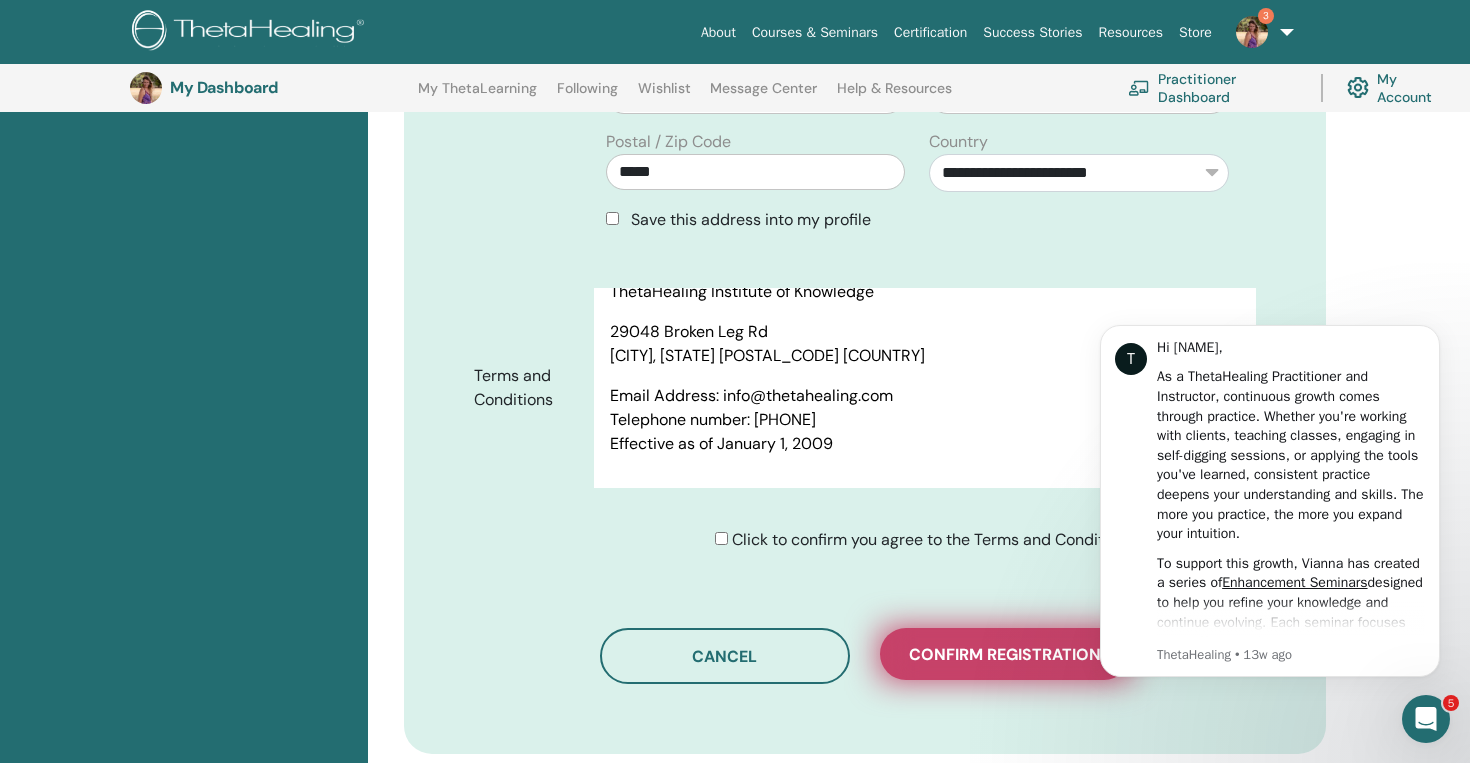 click on "Confirm registration" at bounding box center [1005, 654] 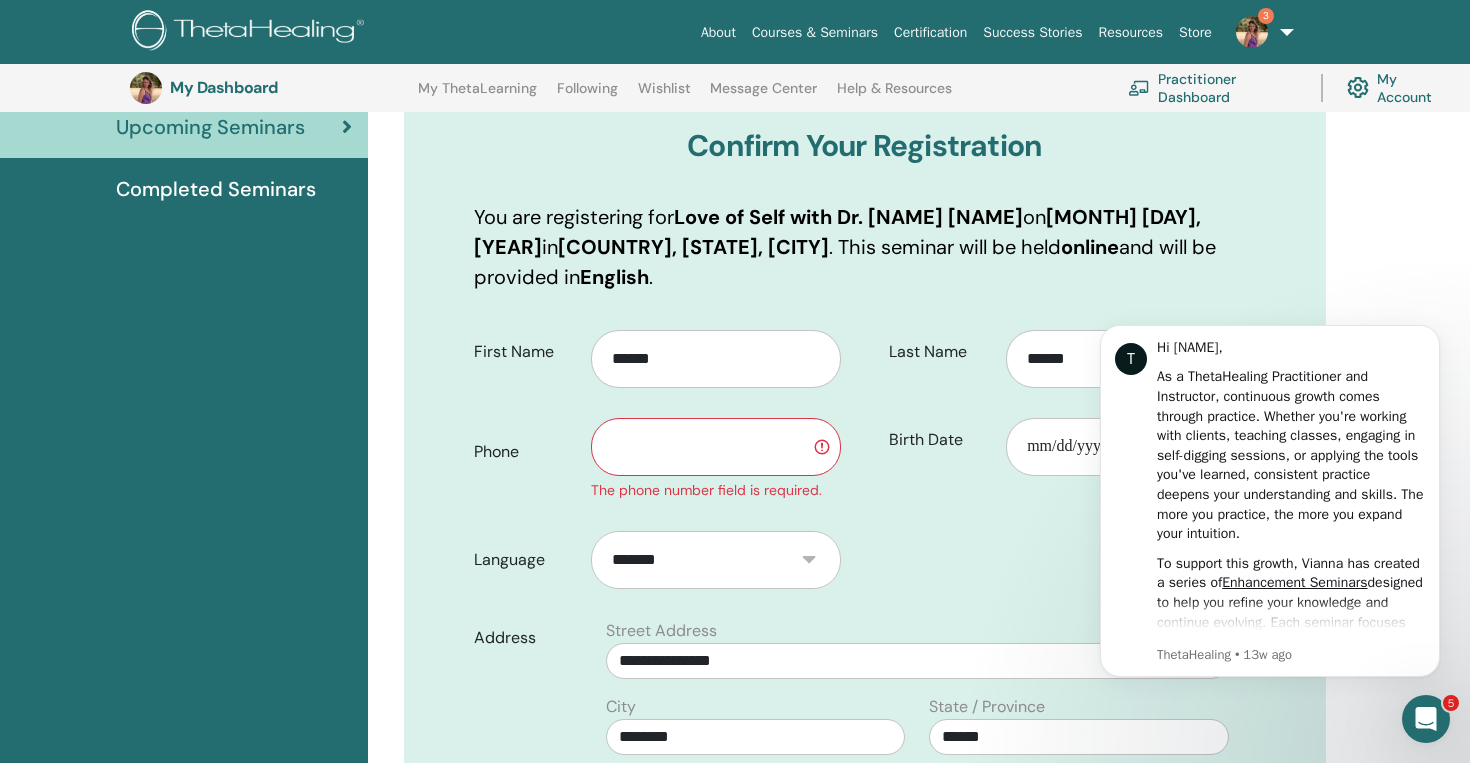 scroll, scrollTop: 228, scrollLeft: 0, axis: vertical 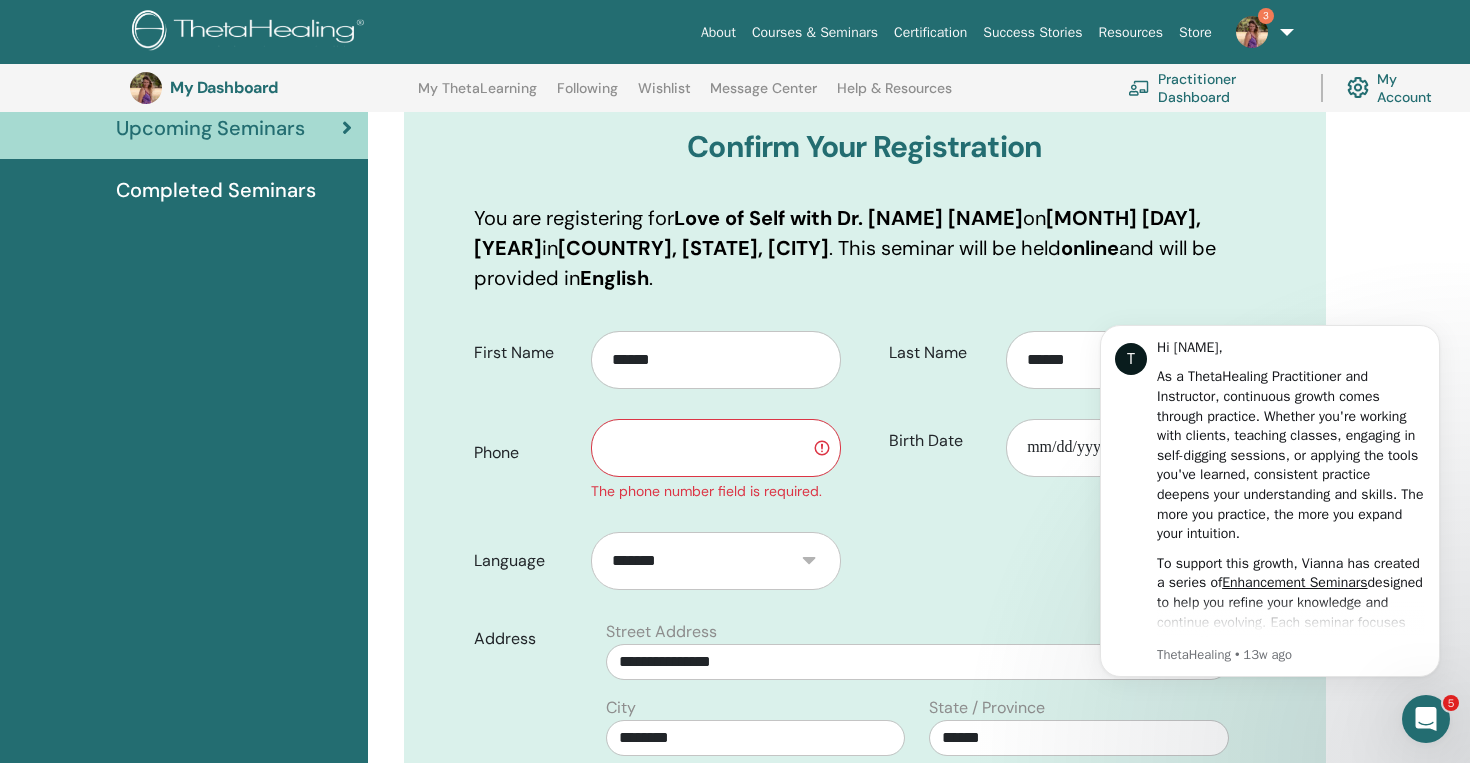 click at bounding box center [716, 448] 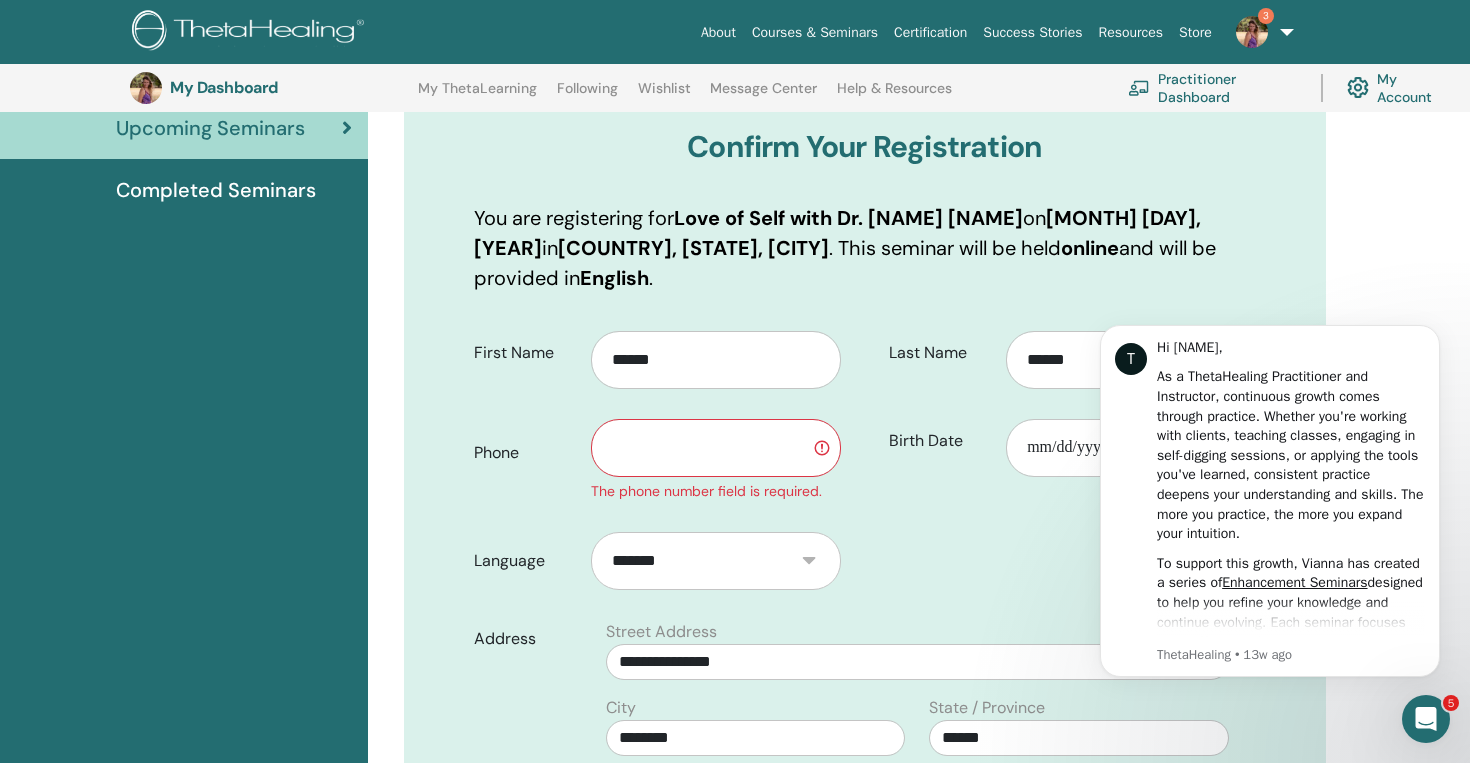 type on "**********" 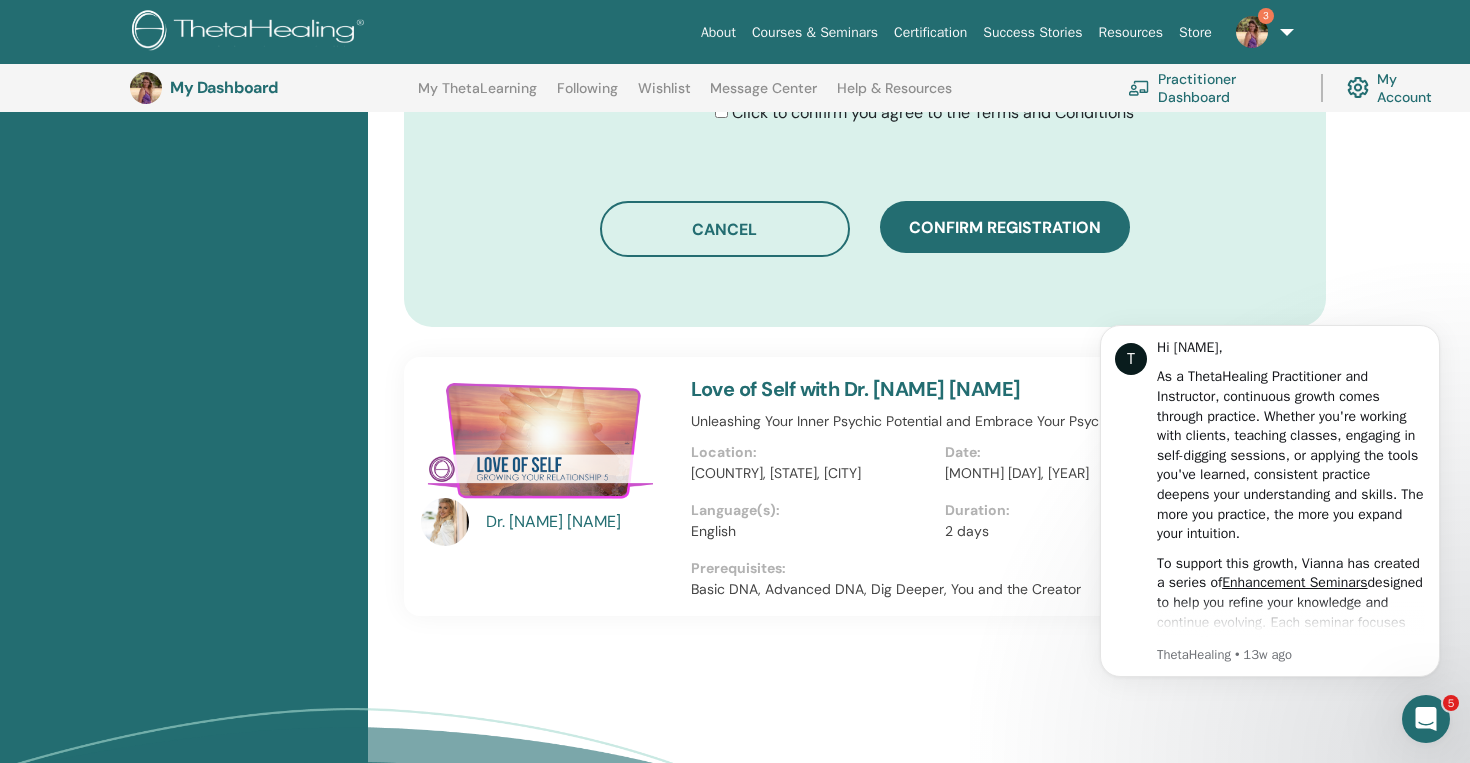 scroll, scrollTop: 1132, scrollLeft: 0, axis: vertical 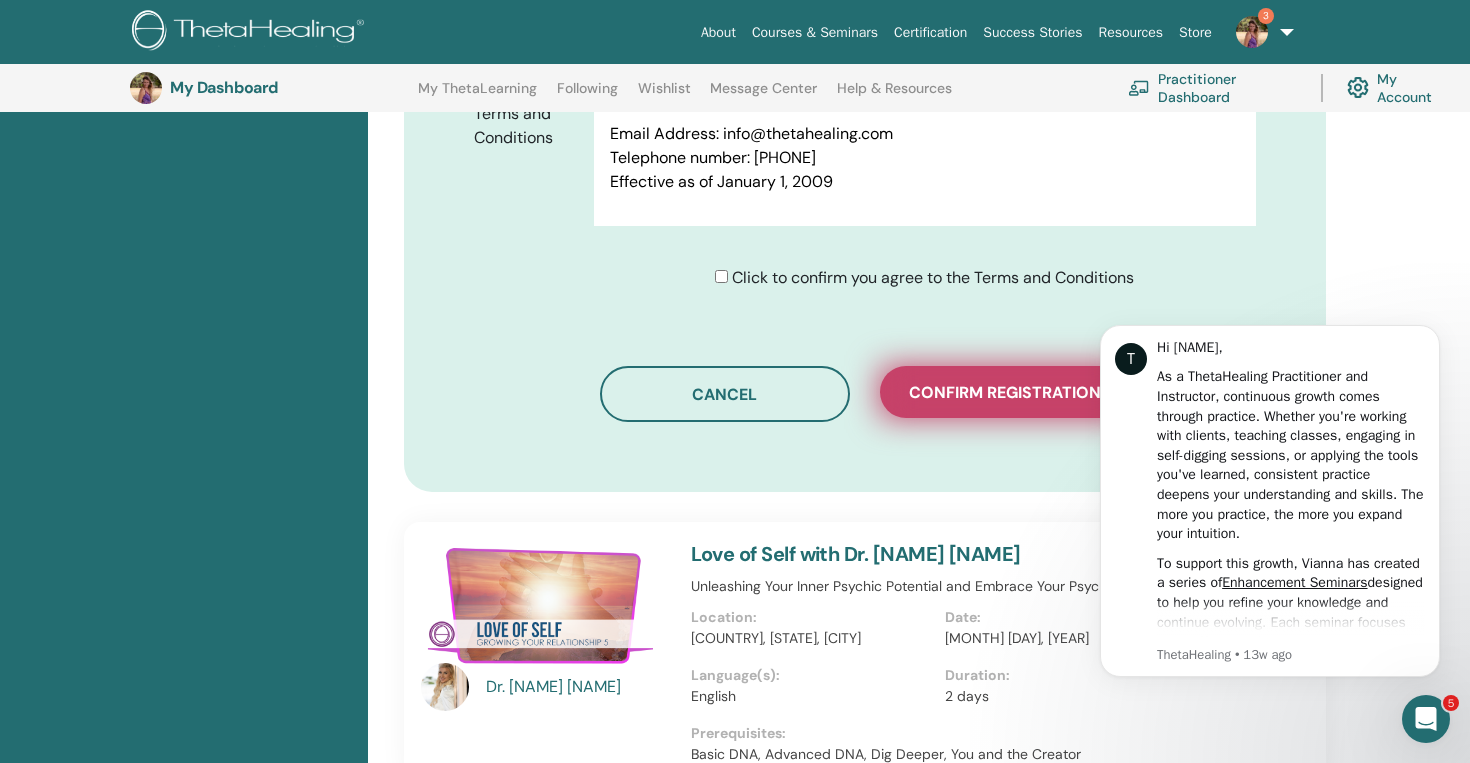 click on "Confirm registration" at bounding box center [1005, 392] 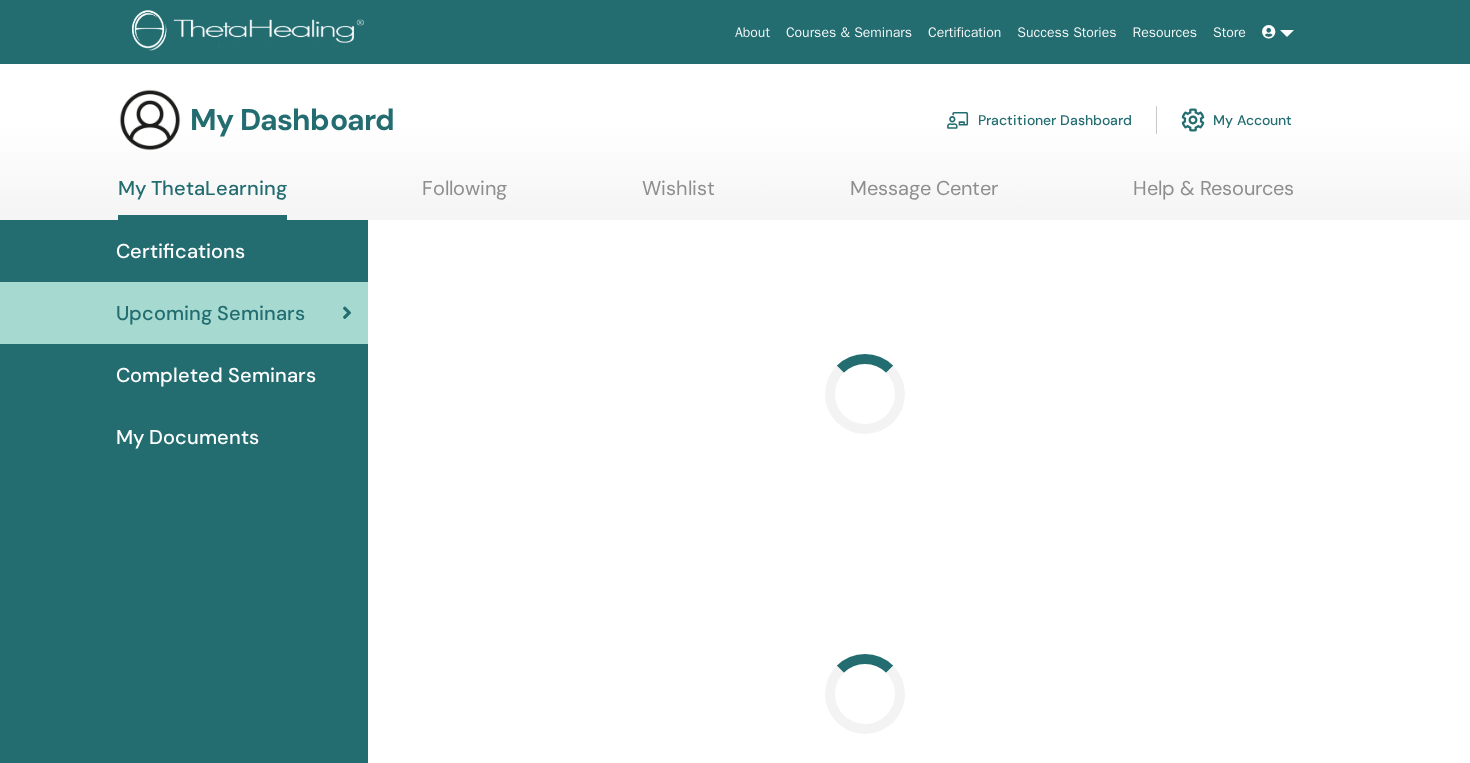 scroll, scrollTop: 0, scrollLeft: 0, axis: both 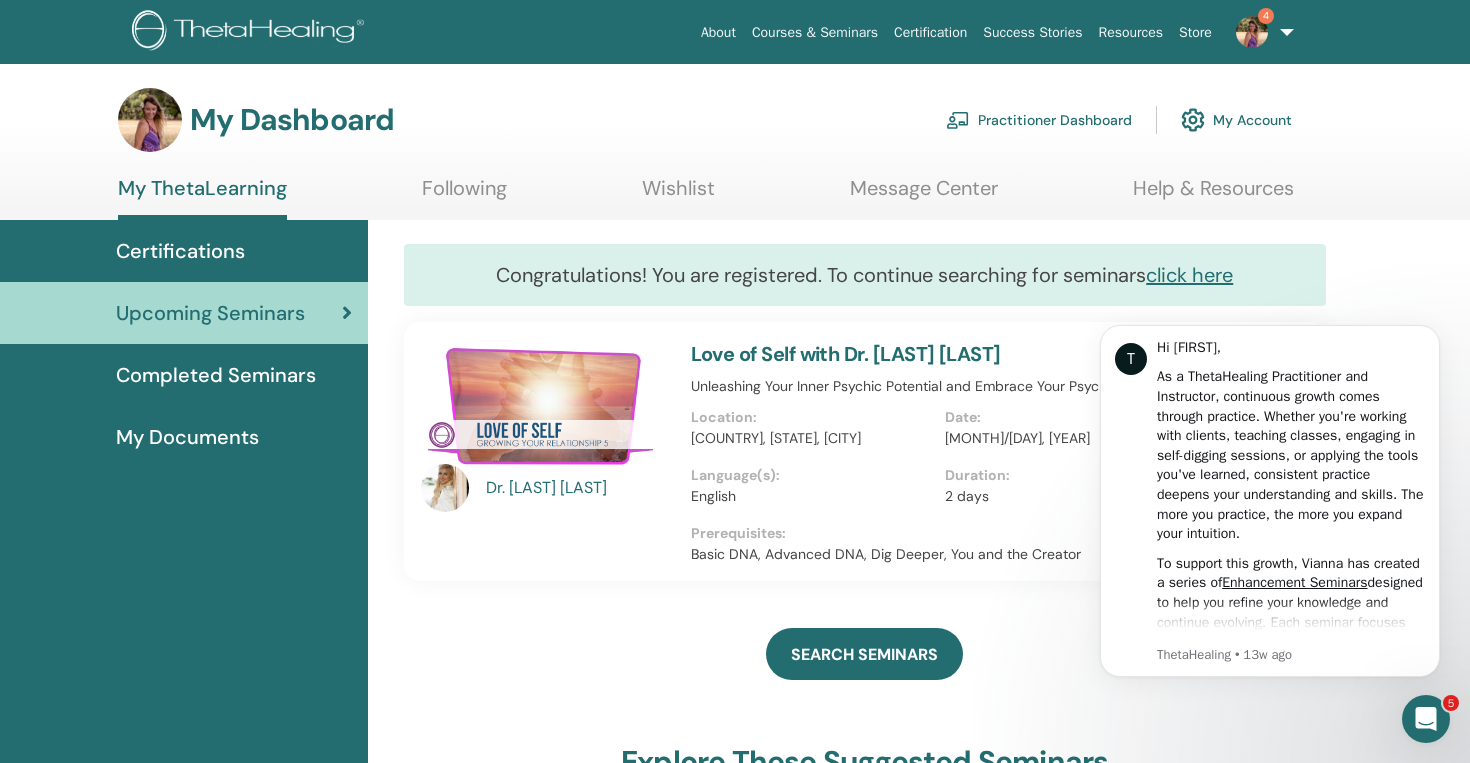 click on "Love of Self with Dr. [LAST]  [LAST]" at bounding box center [846, 354] 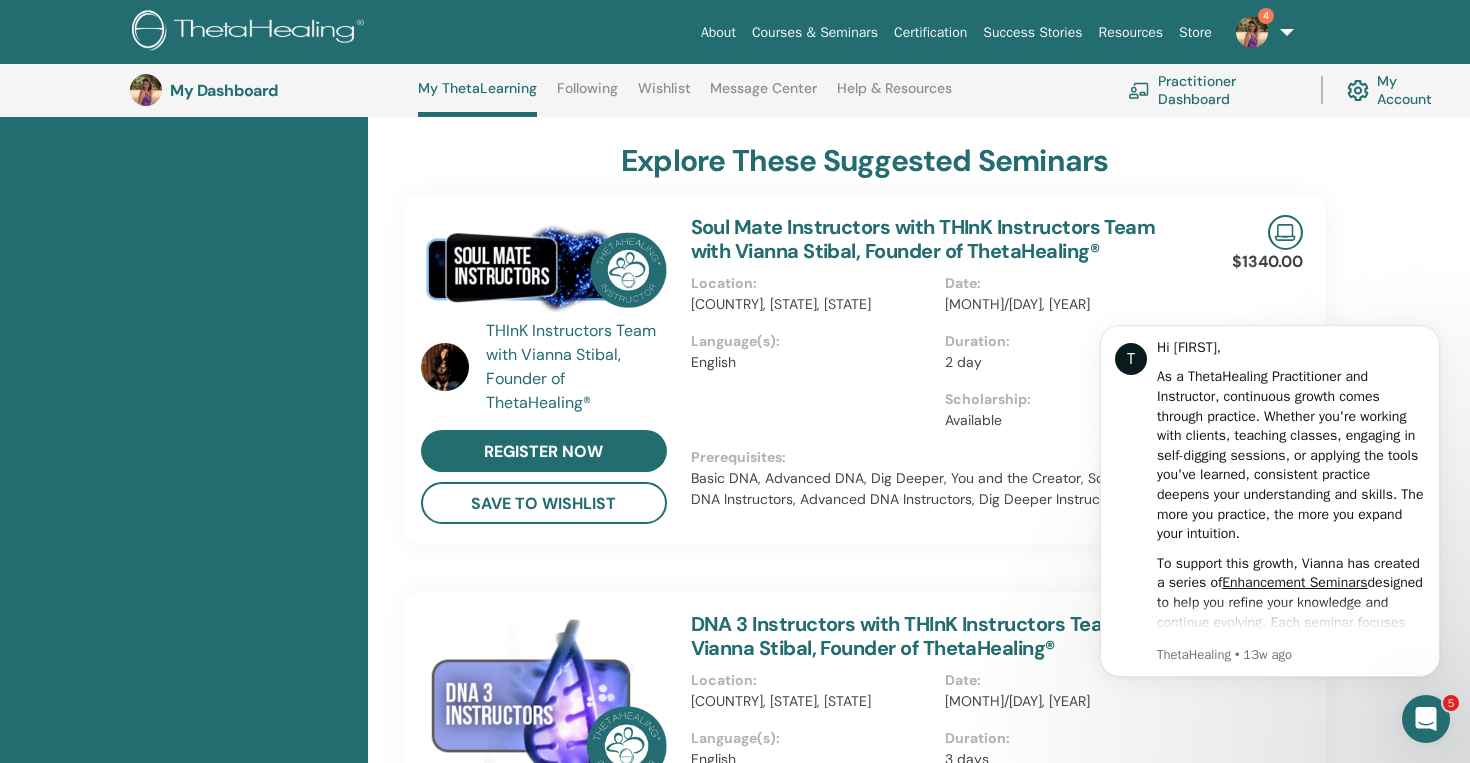 scroll, scrollTop: 0, scrollLeft: 0, axis: both 